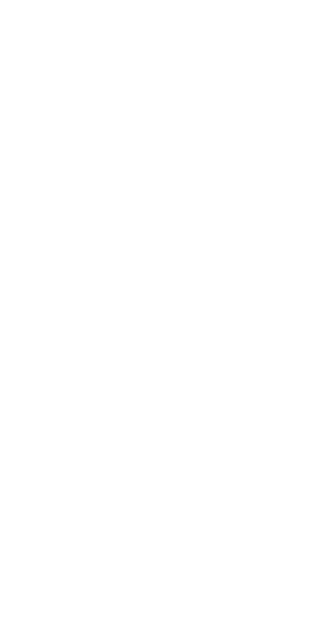 scroll, scrollTop: 0, scrollLeft: 0, axis: both 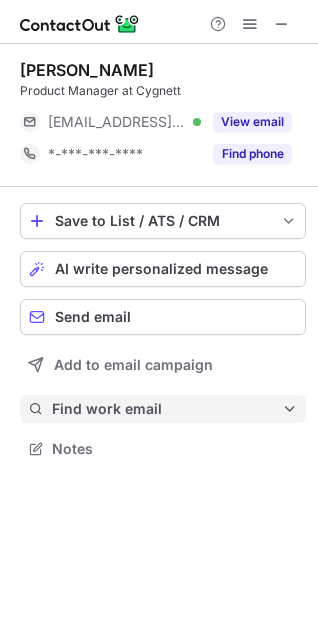 click on "Find work email" at bounding box center (167, 409) 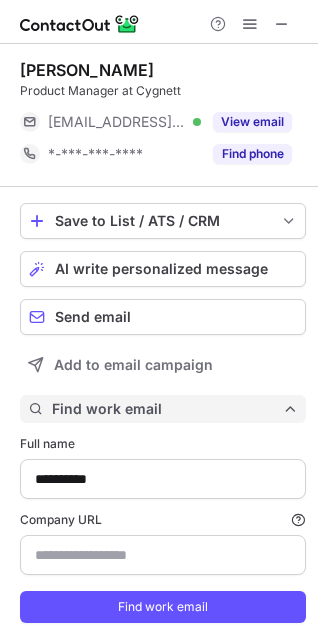 scroll, scrollTop: 10, scrollLeft: 10, axis: both 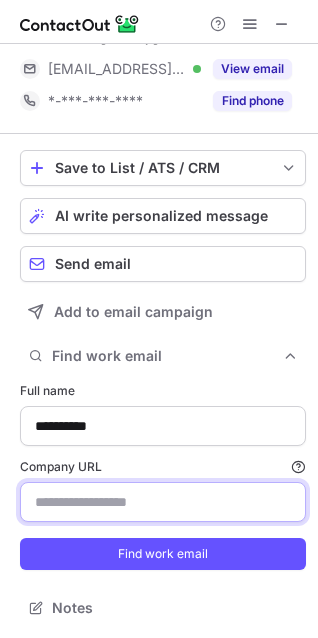 click on "Company URL Finding work email will consume 1 credit if a match is found." at bounding box center (163, 502) 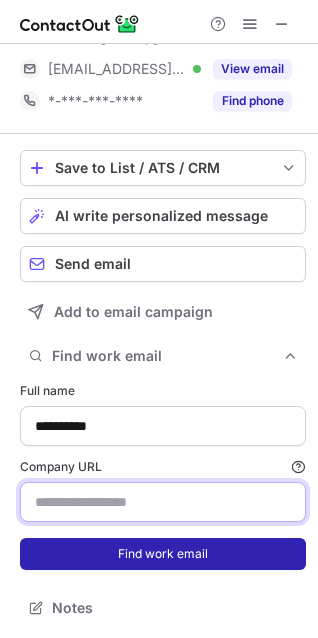 paste on "**********" 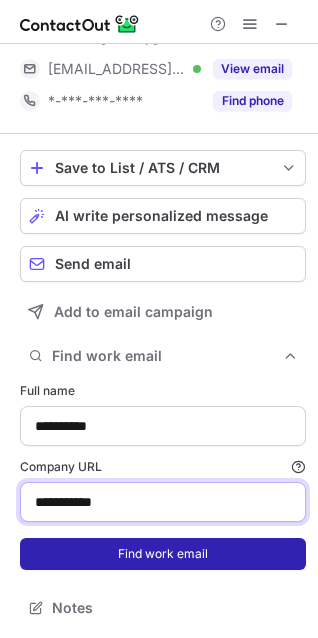 type on "**********" 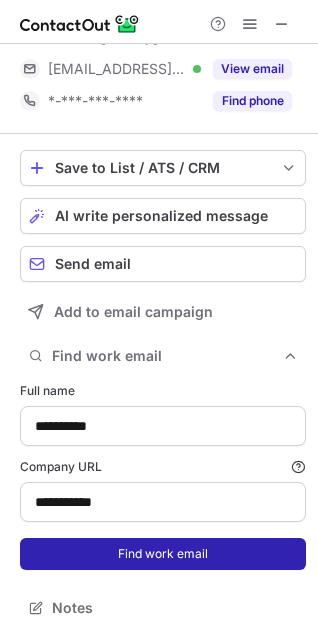 click on "Find work email" at bounding box center [163, 554] 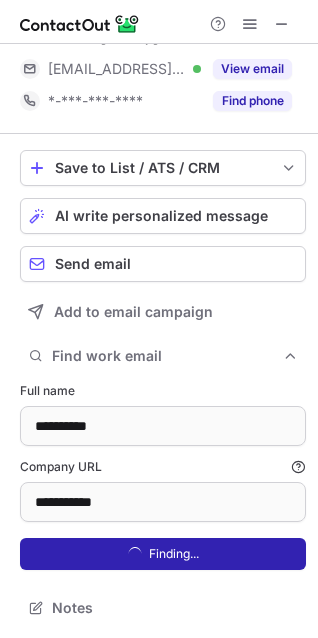 scroll, scrollTop: 10, scrollLeft: 10, axis: both 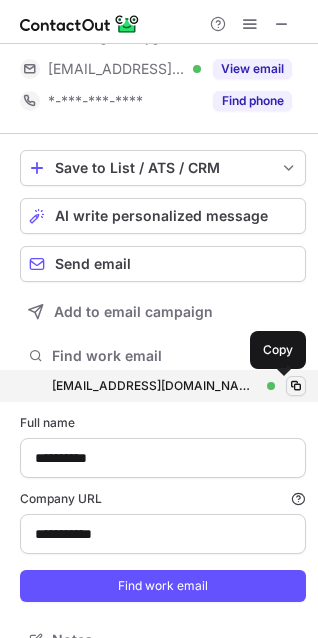 click at bounding box center (296, 386) 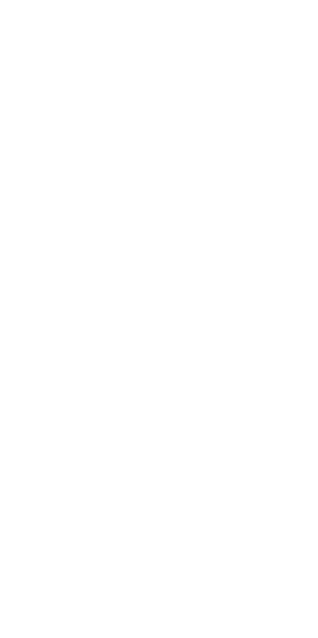 scroll, scrollTop: 0, scrollLeft: 0, axis: both 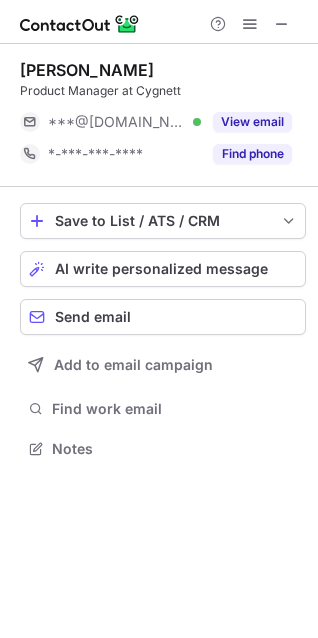 drag, startPoint x: 285, startPoint y: 19, endPoint x: 264, endPoint y: 23, distance: 21.377558 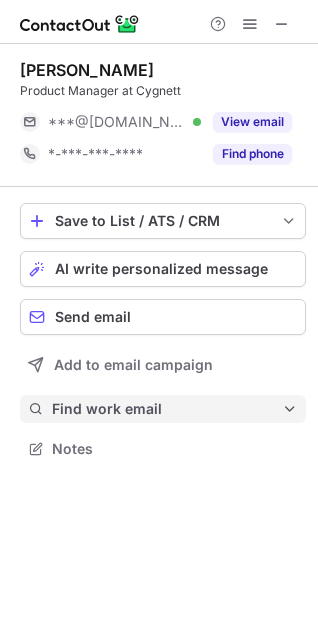 click on "Find work email" at bounding box center [167, 409] 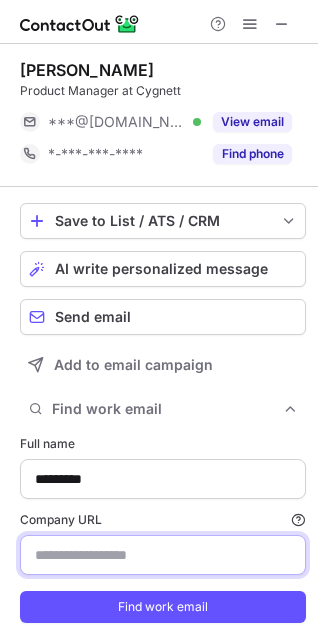 click on "Company URL Finding work email will consume 1 credit if a match is found." at bounding box center [163, 555] 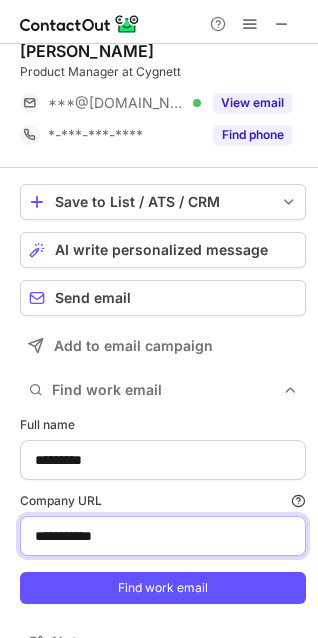 scroll, scrollTop: 53, scrollLeft: 0, axis: vertical 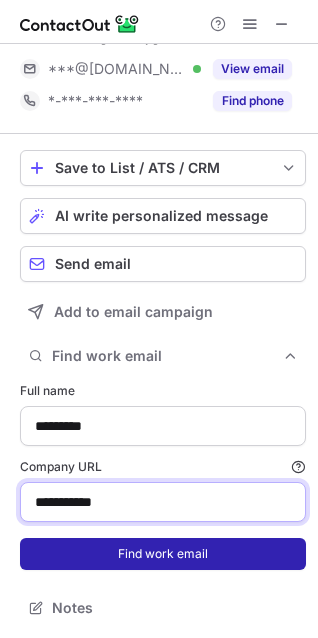 type on "**********" 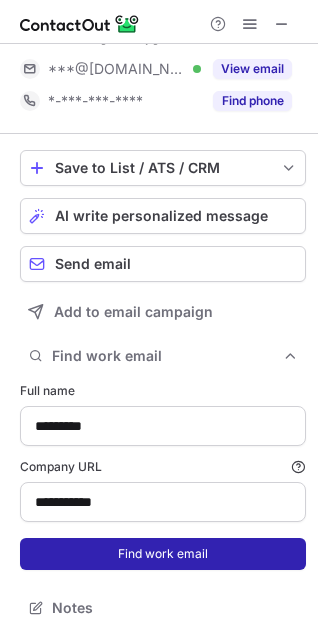 click on "Find work email" at bounding box center [163, 554] 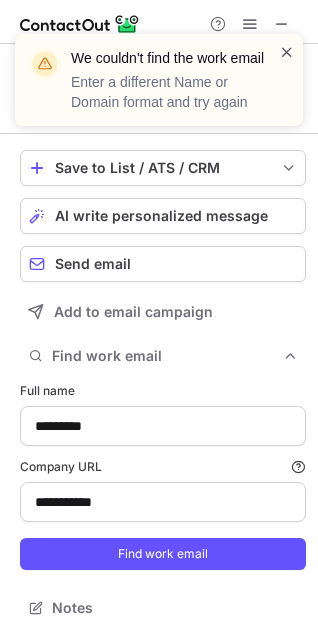 click at bounding box center (287, 52) 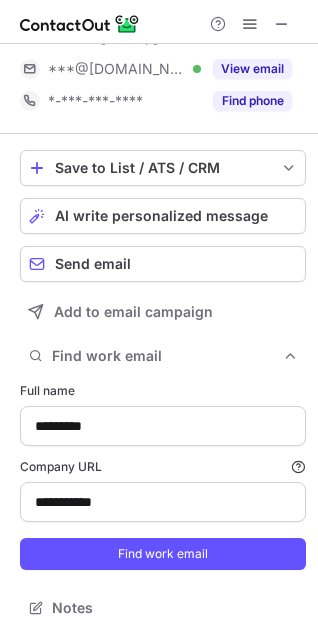 click on "We couldn't find the work email Enter a different Name or Domain format and try again" at bounding box center (159, 34) 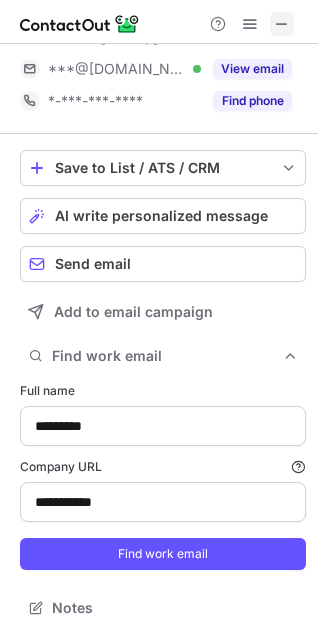 click at bounding box center [282, 24] 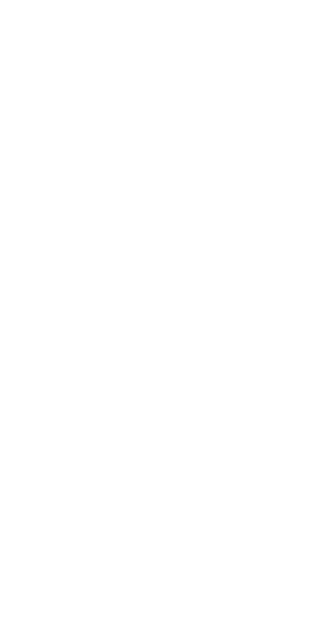 scroll, scrollTop: 0, scrollLeft: 0, axis: both 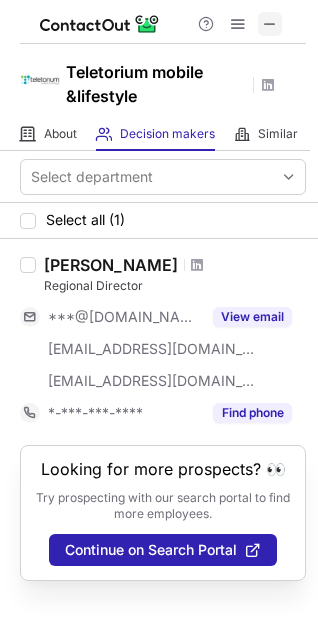 click at bounding box center [270, 24] 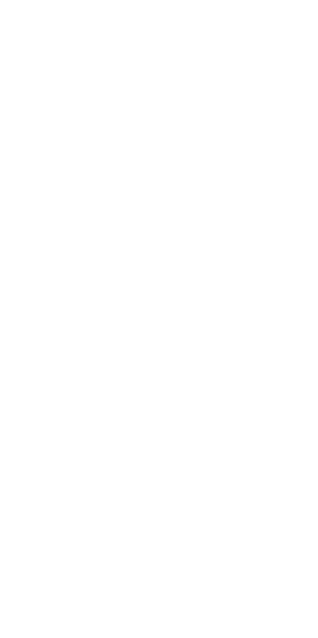 scroll, scrollTop: 0, scrollLeft: 0, axis: both 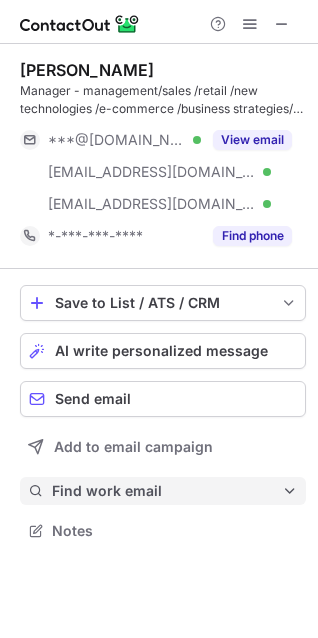 click on "Find work email" at bounding box center [167, 491] 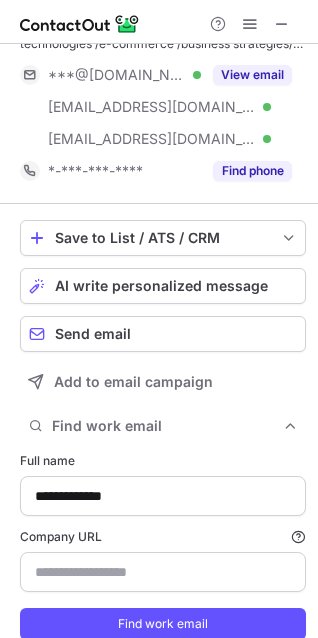 scroll, scrollTop: 135, scrollLeft: 0, axis: vertical 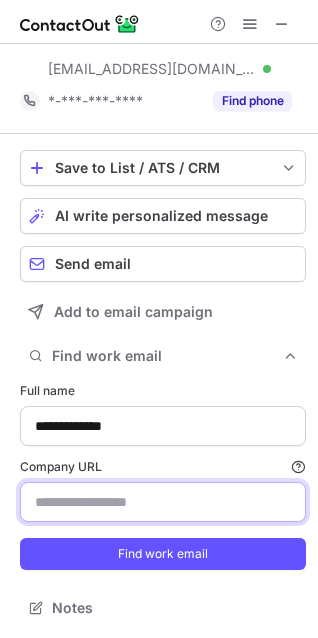 click on "Company URL Finding work email will consume 1 credit if a match is found." at bounding box center (163, 502) 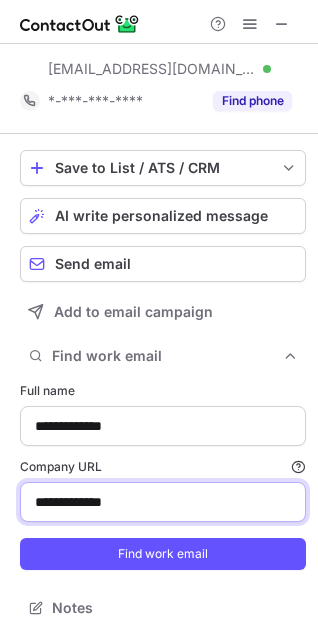 type on "**********" 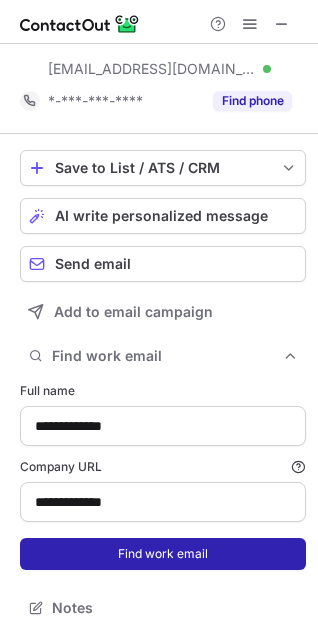 click on "Find work email" at bounding box center [163, 554] 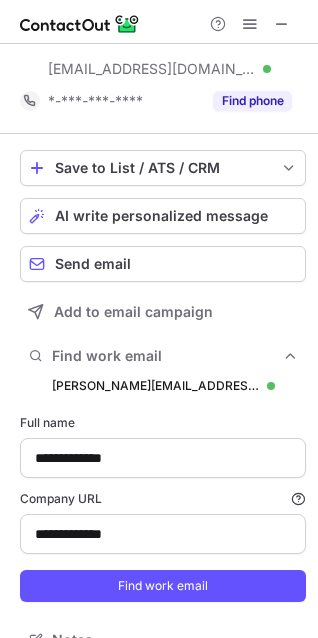 scroll, scrollTop: 10, scrollLeft: 10, axis: both 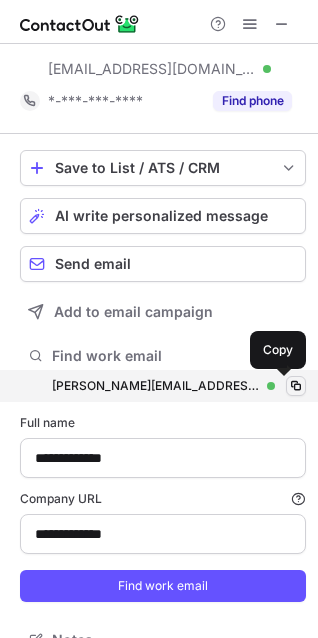click at bounding box center (296, 386) 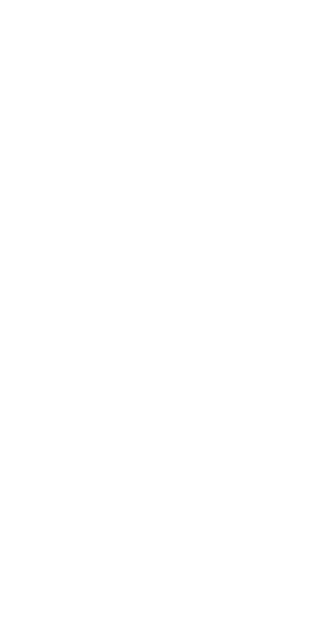 scroll, scrollTop: 0, scrollLeft: 0, axis: both 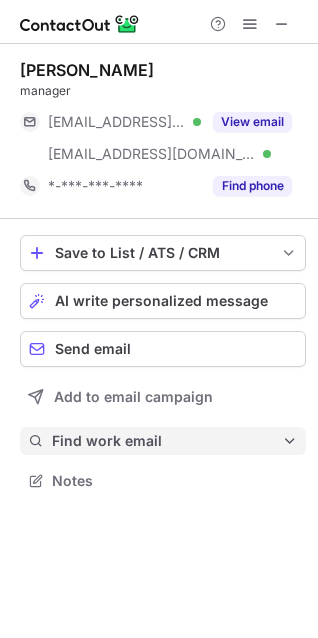 click on "Find work email" at bounding box center [167, 441] 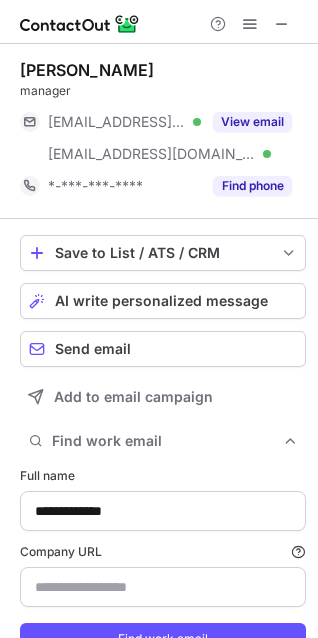 scroll, scrollTop: 10, scrollLeft: 10, axis: both 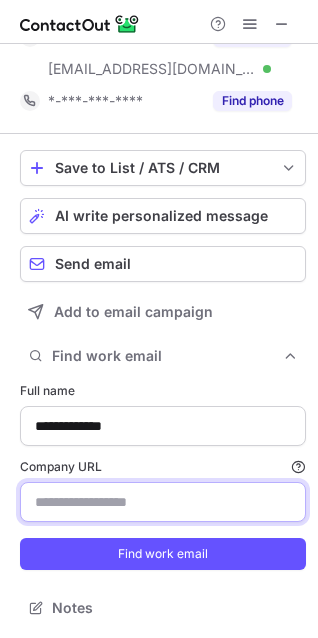click on "Company URL Finding work email will consume 1 credit if a match is found." at bounding box center [163, 502] 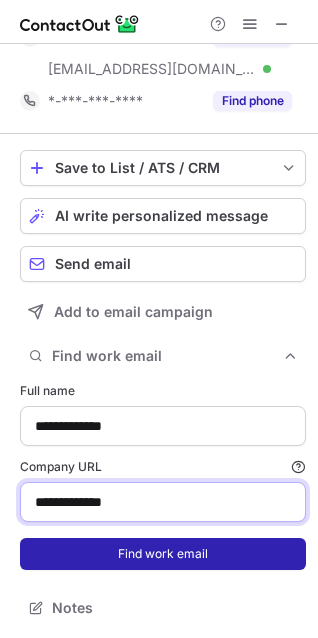 type on "**********" 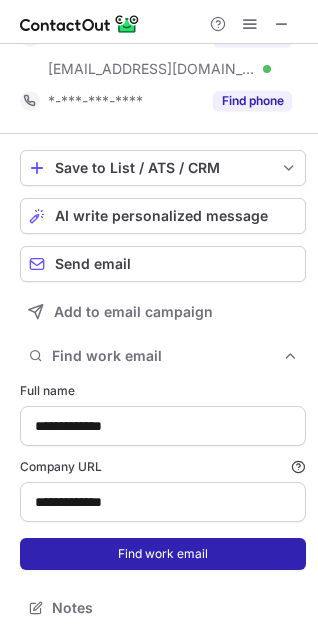 click on "Find work email" at bounding box center (163, 554) 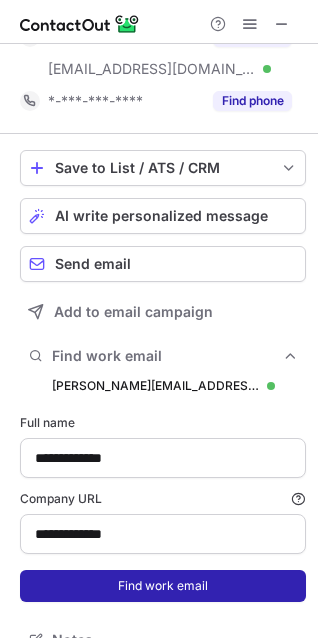 scroll, scrollTop: 10, scrollLeft: 10, axis: both 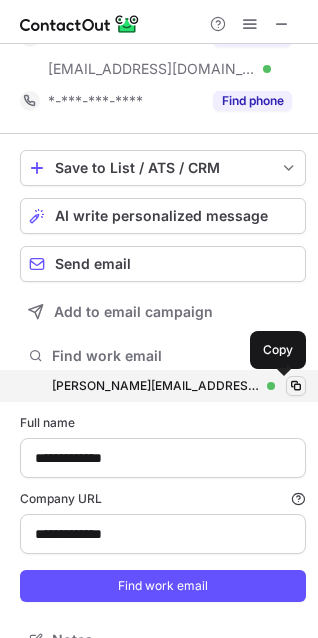 click at bounding box center (296, 386) 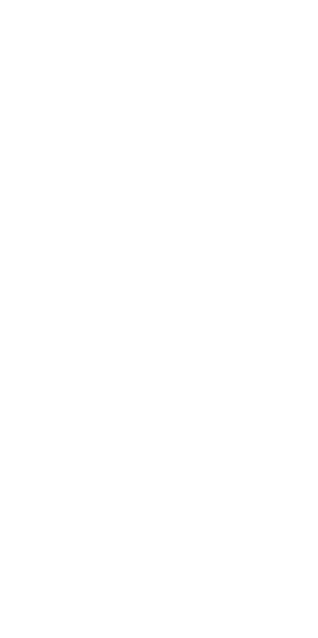 scroll, scrollTop: 0, scrollLeft: 0, axis: both 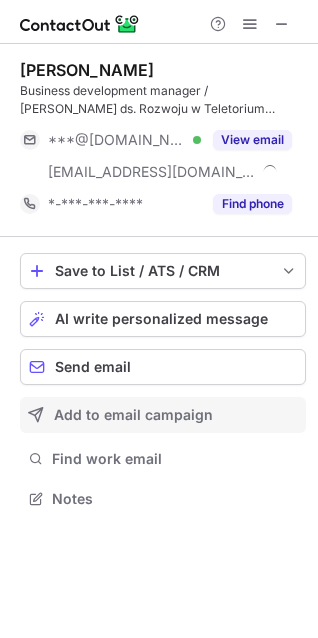 click on "Add to email campaign" at bounding box center [133, 415] 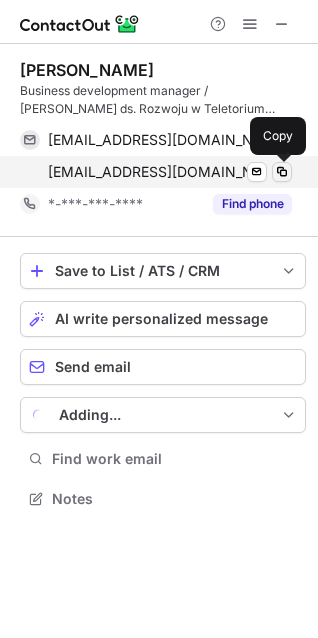click at bounding box center [282, 172] 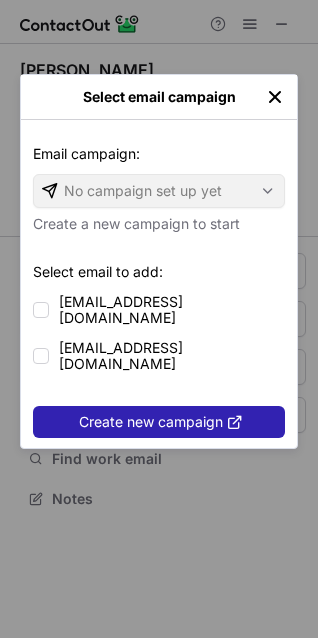 click on "Select email campaign" at bounding box center (159, 97) 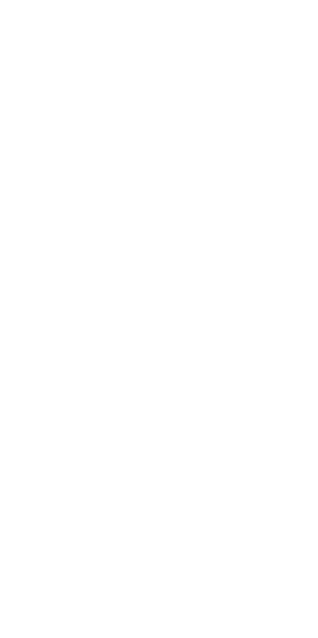 scroll, scrollTop: 0, scrollLeft: 0, axis: both 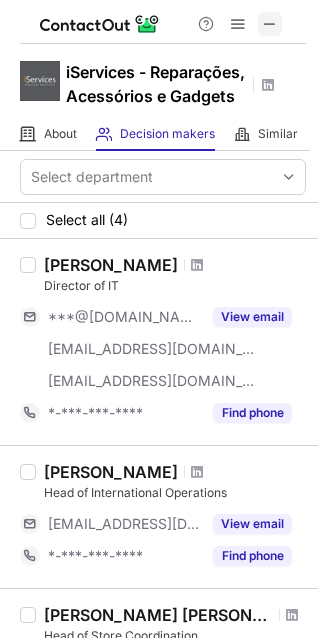 click at bounding box center [270, 24] 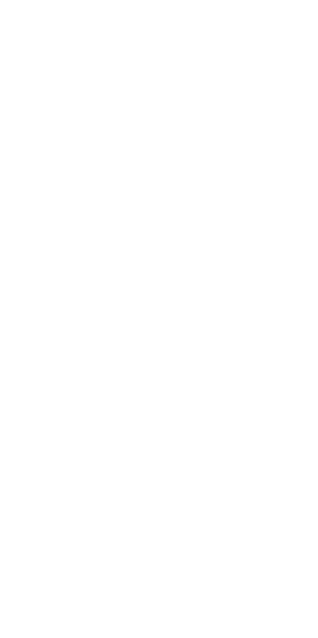 scroll, scrollTop: 0, scrollLeft: 0, axis: both 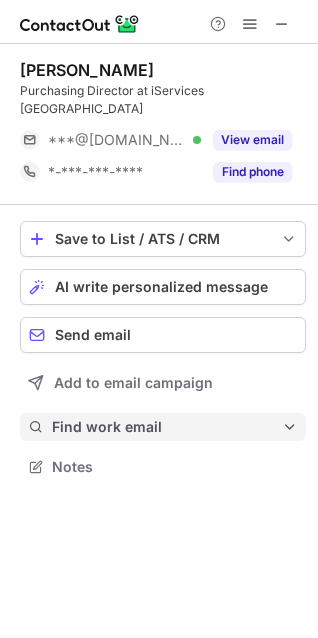 click on "Find work email" at bounding box center (167, 427) 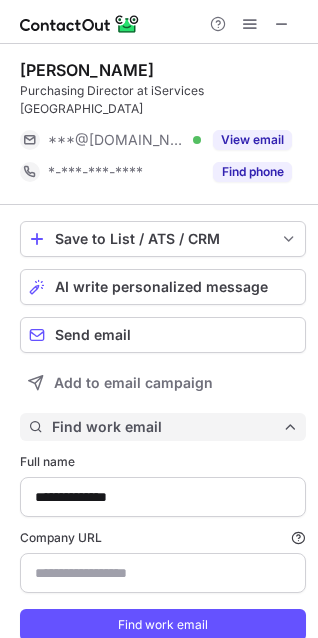scroll, scrollTop: 10, scrollLeft: 10, axis: both 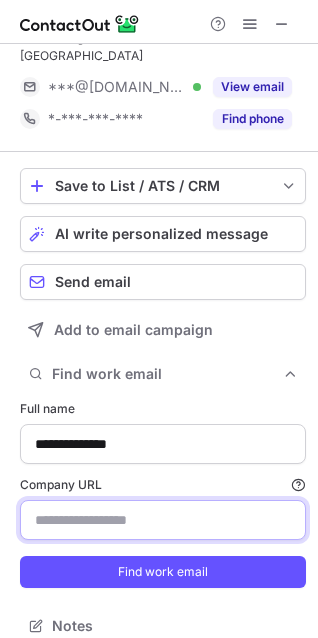 click on "Company URL Finding work email will consume 1 credit if a match is found." at bounding box center (163, 520) 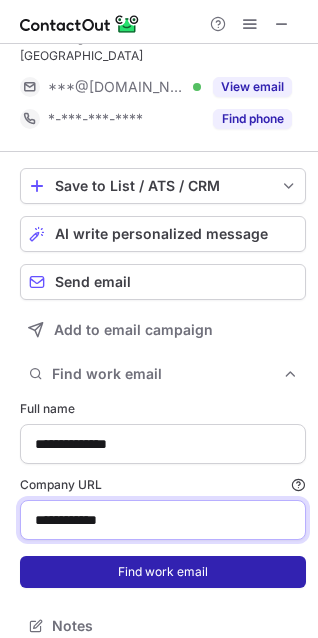 type on "**********" 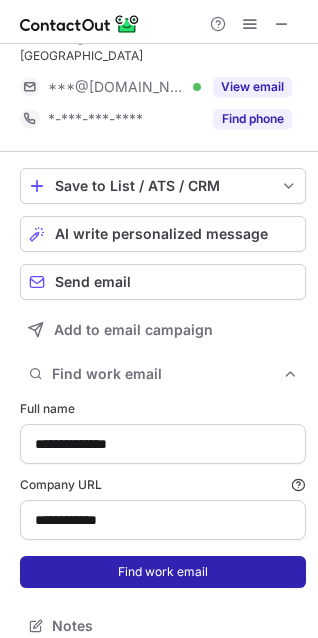 click on "Find work email" at bounding box center (163, 572) 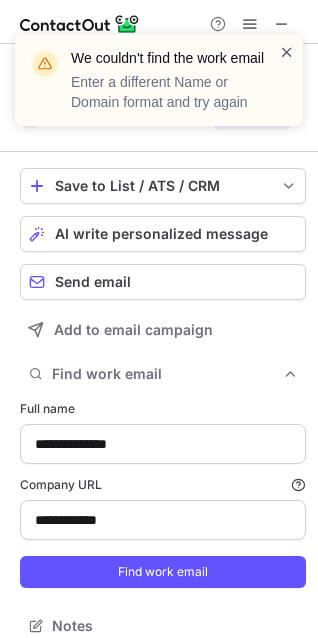 click at bounding box center (287, 52) 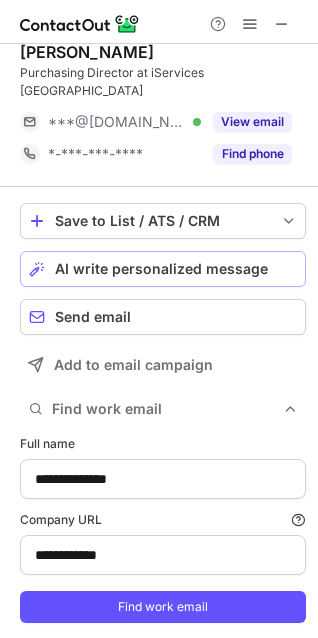 scroll, scrollTop: 0, scrollLeft: 0, axis: both 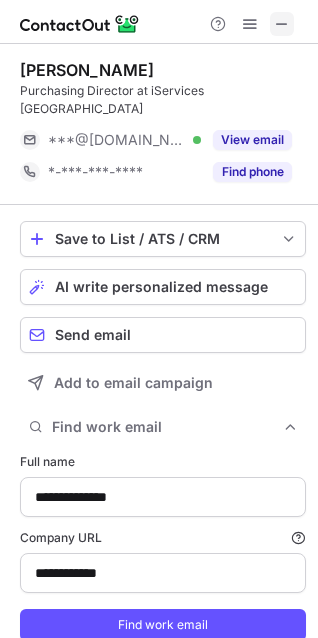 click at bounding box center [282, 24] 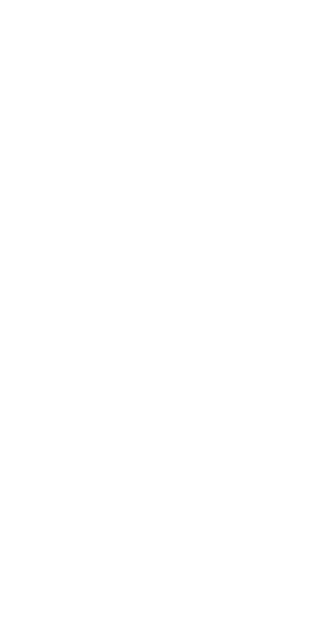 scroll, scrollTop: 0, scrollLeft: 0, axis: both 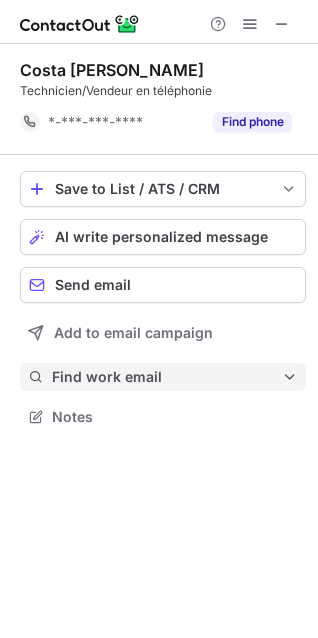 click on "Find work email" at bounding box center (167, 377) 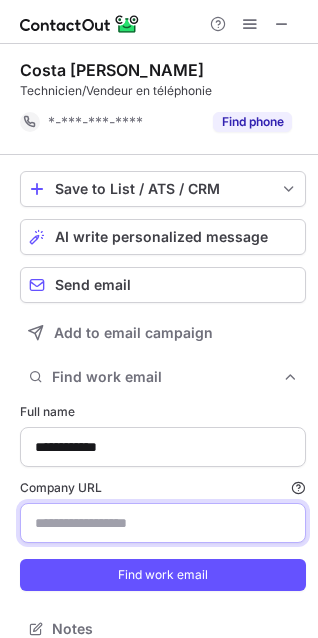 click on "Company URL Finding work email will consume 1 credit if a match is found." at bounding box center [163, 523] 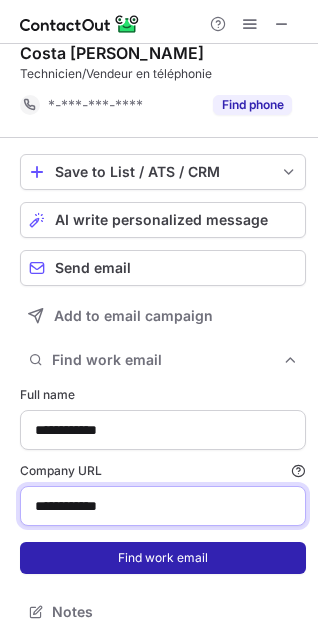 scroll, scrollTop: 21, scrollLeft: 0, axis: vertical 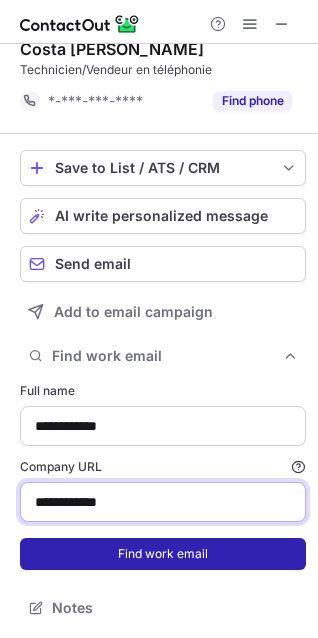 type on "**********" 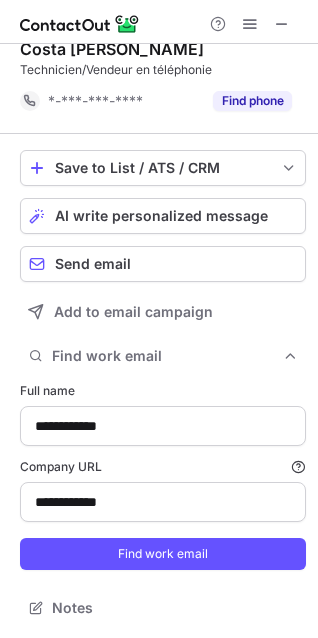 drag, startPoint x: 135, startPoint y: 546, endPoint x: 129, endPoint y: 517, distance: 29.614185 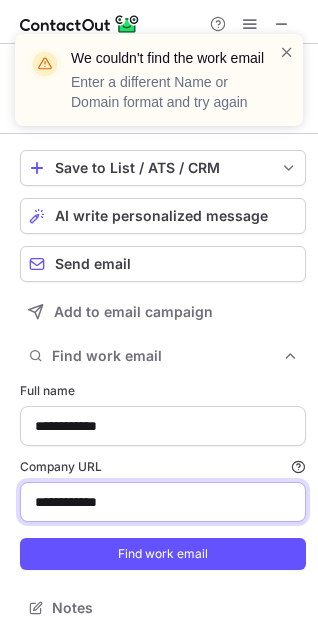 drag, startPoint x: 58, startPoint y: 503, endPoint x: -94, endPoint y: 483, distance: 153.31015 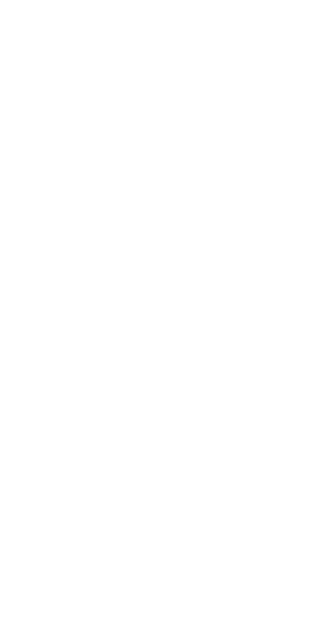 scroll, scrollTop: 0, scrollLeft: 0, axis: both 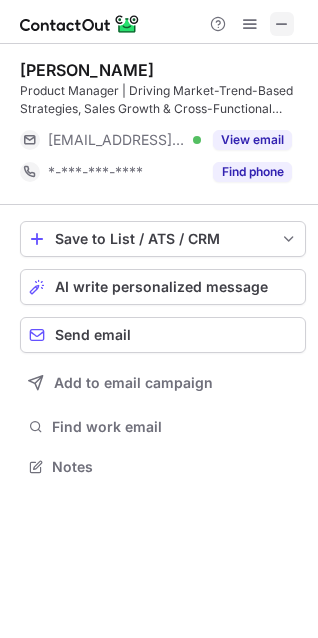 click at bounding box center (282, 24) 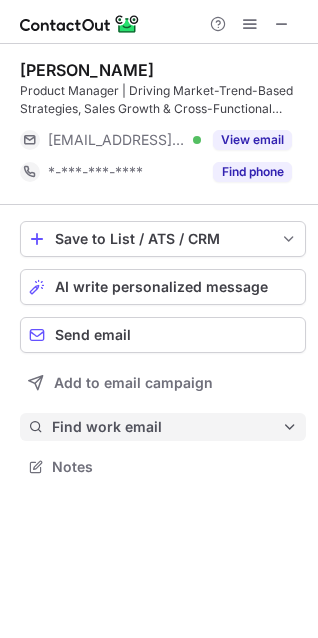 click on "Find work email" at bounding box center [167, 427] 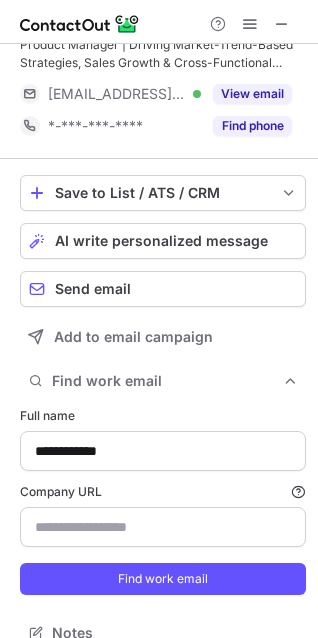scroll, scrollTop: 71, scrollLeft: 0, axis: vertical 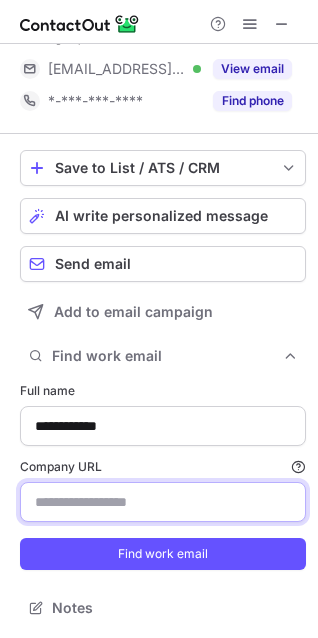 click on "Company URL Finding work email will consume 1 credit if a match is found." at bounding box center [163, 502] 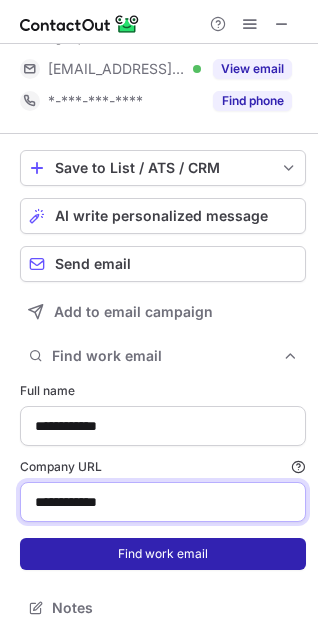 type on "**********" 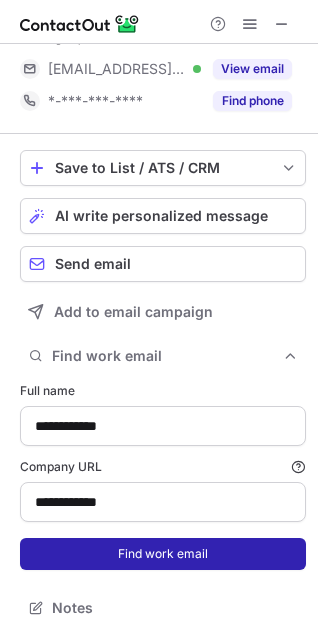click on "Find work email" at bounding box center (163, 554) 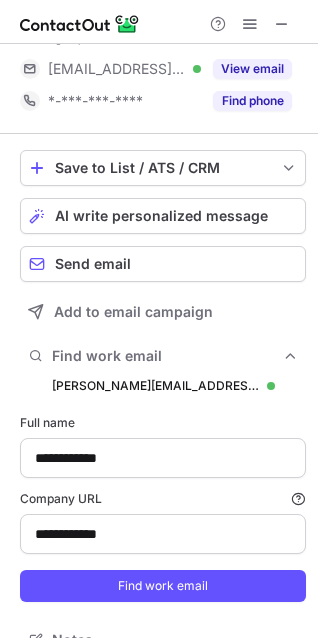 scroll, scrollTop: 10, scrollLeft: 10, axis: both 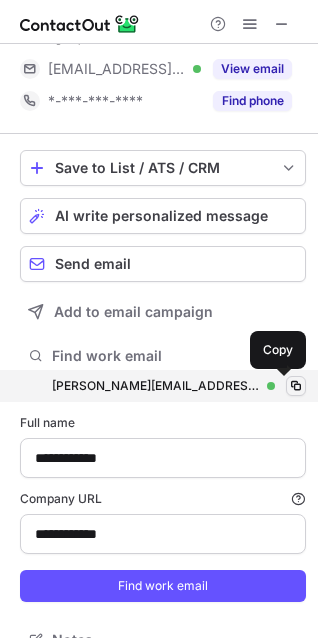 click at bounding box center [296, 386] 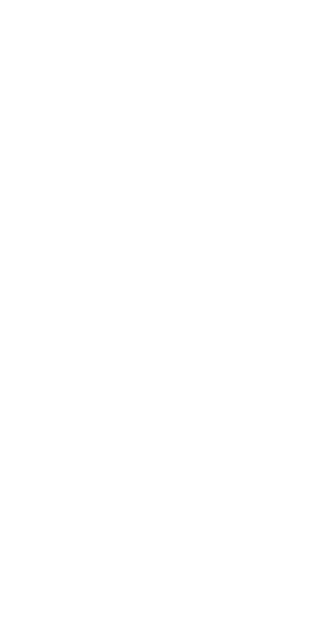 scroll, scrollTop: 0, scrollLeft: 0, axis: both 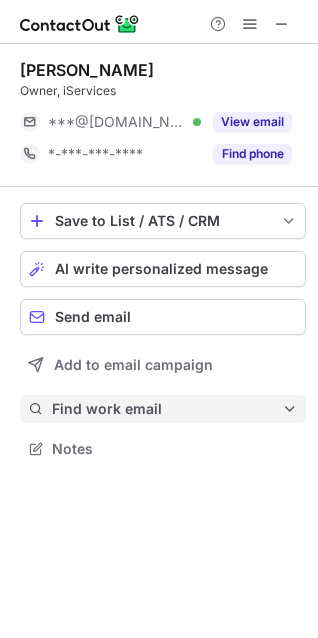click on "Find work email" at bounding box center [167, 409] 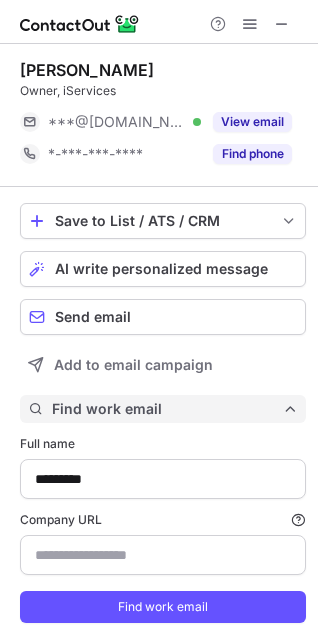 scroll, scrollTop: 10, scrollLeft: 10, axis: both 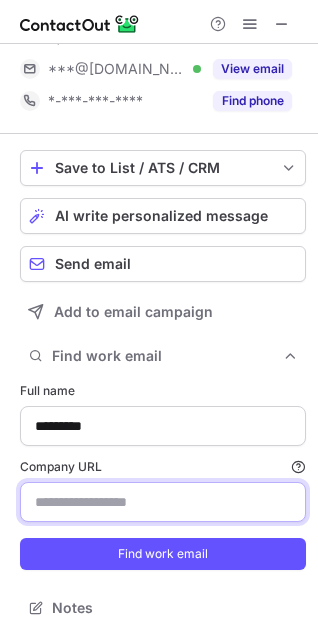 click on "Company URL Finding work email will consume 1 credit if a match is found." at bounding box center (163, 502) 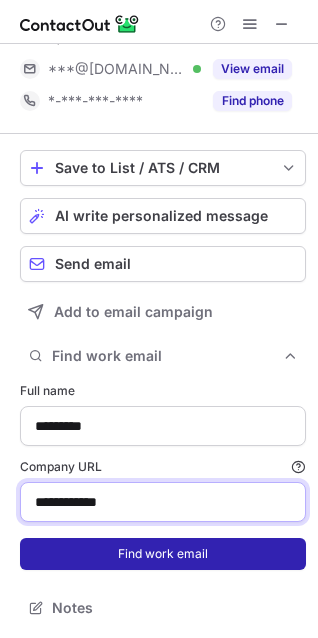 type on "**********" 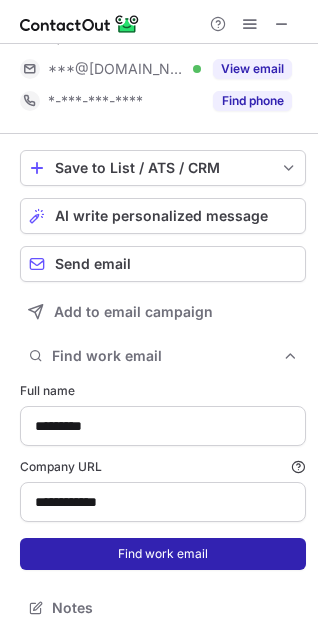 click on "Find work email" at bounding box center [163, 554] 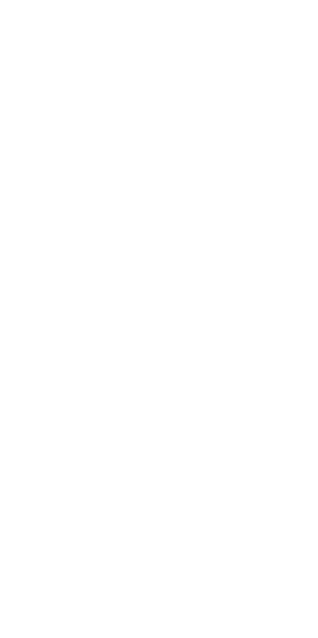 scroll, scrollTop: 0, scrollLeft: 0, axis: both 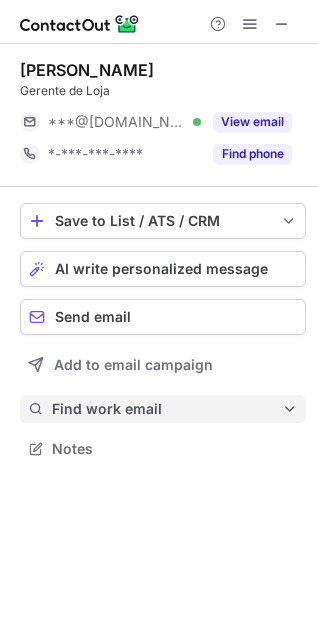 click on "Find work email" at bounding box center (167, 409) 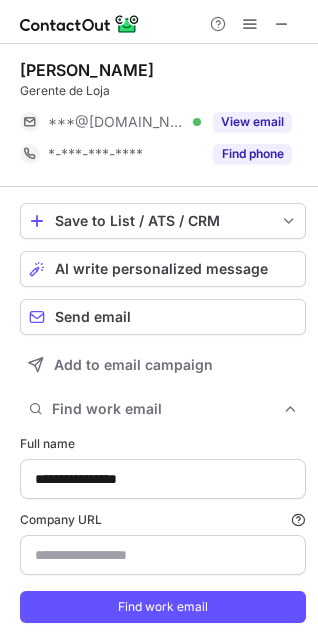 scroll, scrollTop: 10, scrollLeft: 10, axis: both 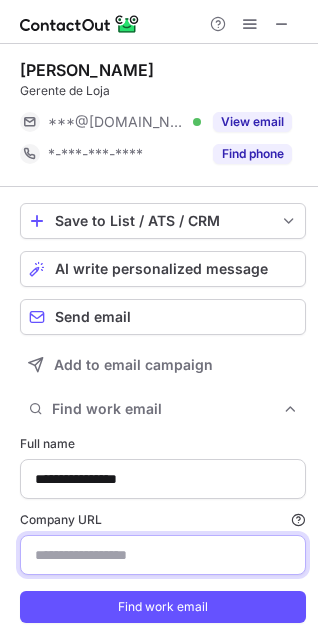 click on "Company URL Finding work email will consume 1 credit if a match is found." at bounding box center (163, 555) 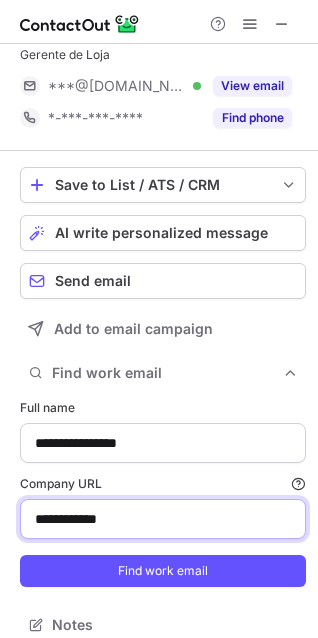 scroll, scrollTop: 53, scrollLeft: 0, axis: vertical 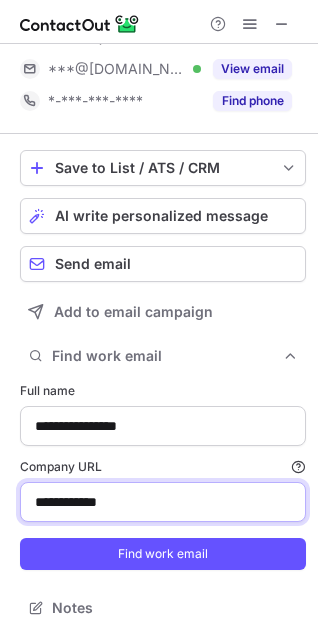 type on "**********" 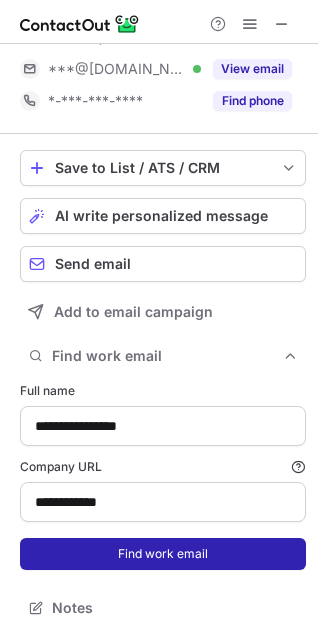click on "**********" at bounding box center [163, 476] 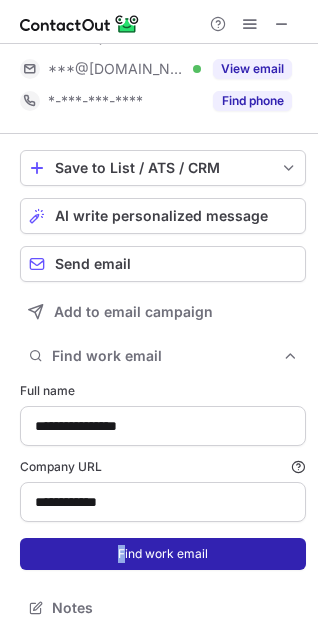 click on "Find work email" at bounding box center [163, 554] 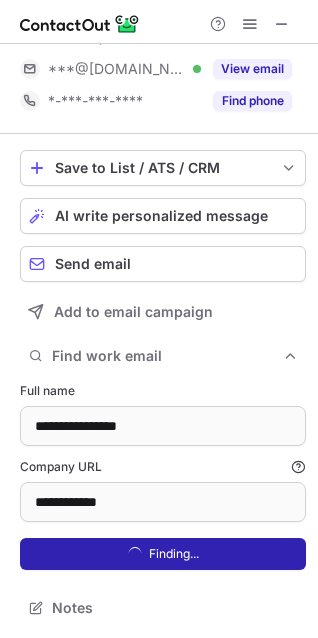 scroll, scrollTop: 10, scrollLeft: 10, axis: both 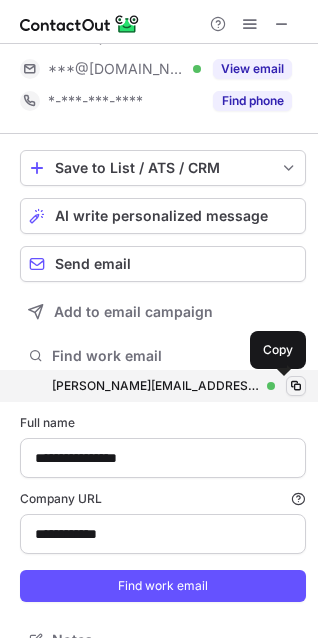 click at bounding box center [296, 386] 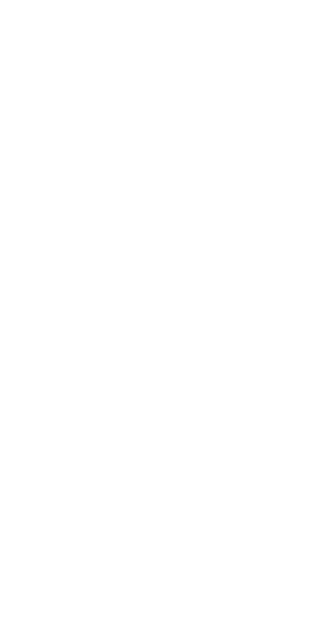 scroll, scrollTop: 0, scrollLeft: 0, axis: both 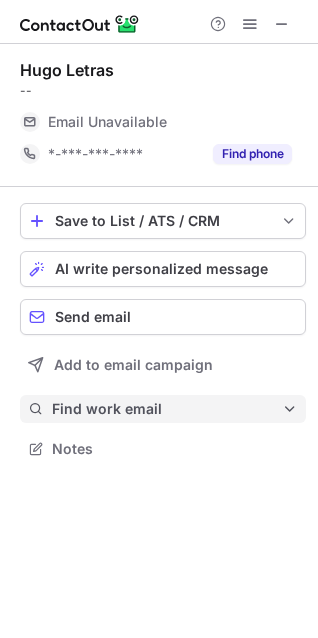 click on "Find work email" at bounding box center [167, 409] 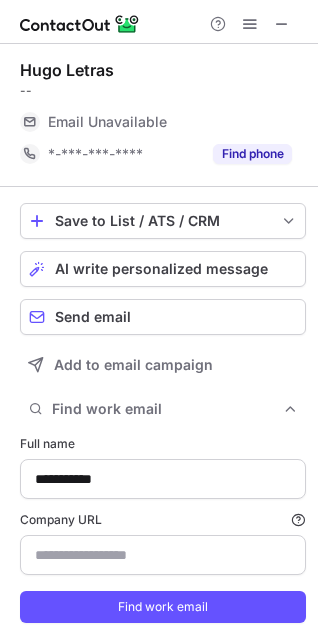 scroll, scrollTop: 10, scrollLeft: 10, axis: both 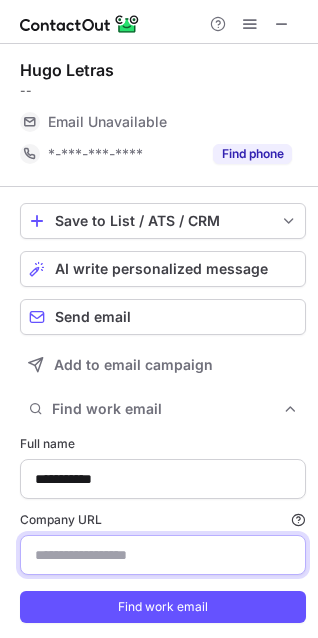 click on "Company URL Finding work email will consume 1 credit if a match is found." at bounding box center (163, 555) 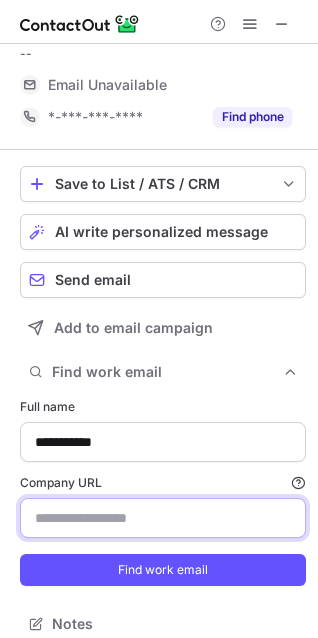 scroll, scrollTop: 53, scrollLeft: 0, axis: vertical 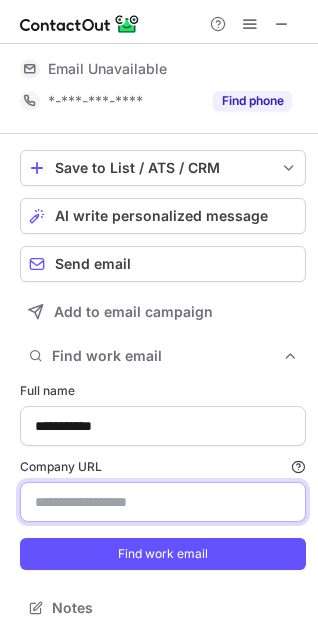 paste on "**********" 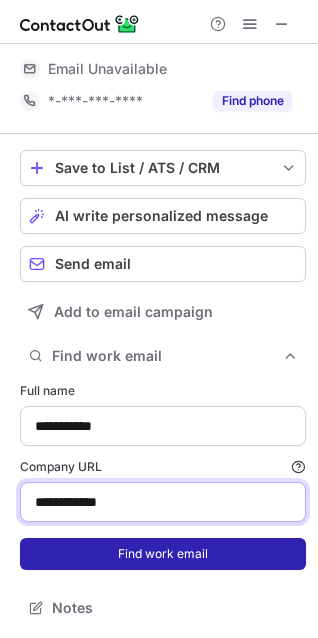 type on "**********" 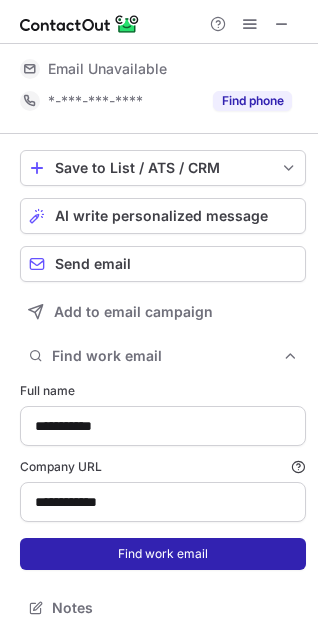 click on "Find work email" at bounding box center (163, 554) 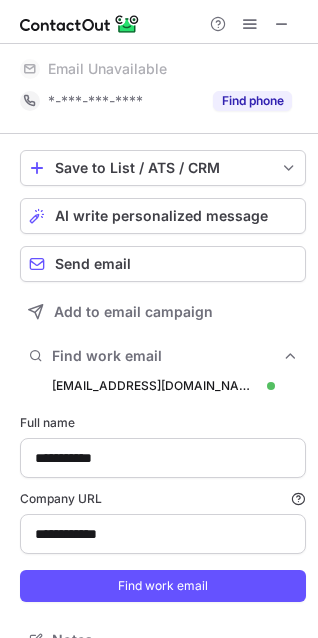scroll, scrollTop: 10, scrollLeft: 10, axis: both 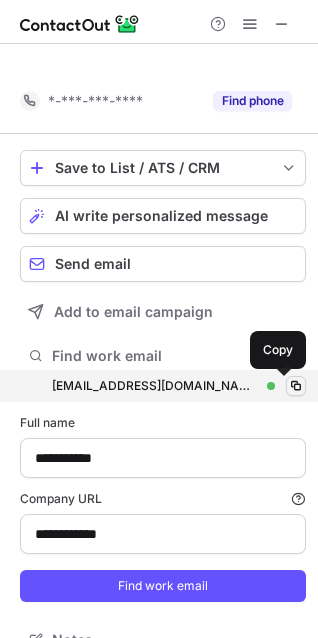 click on "Full name" at bounding box center (163, 423) 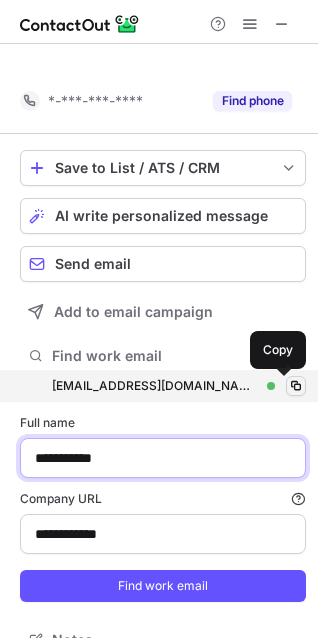 click on "**********" at bounding box center (163, 458) 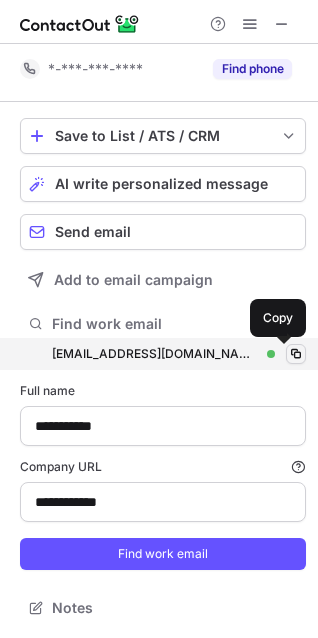 click at bounding box center (296, 354) 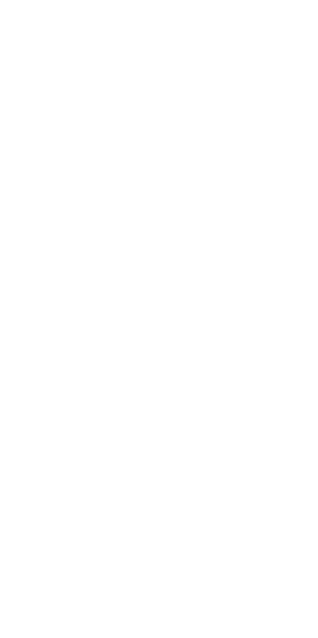 scroll, scrollTop: 0, scrollLeft: 0, axis: both 